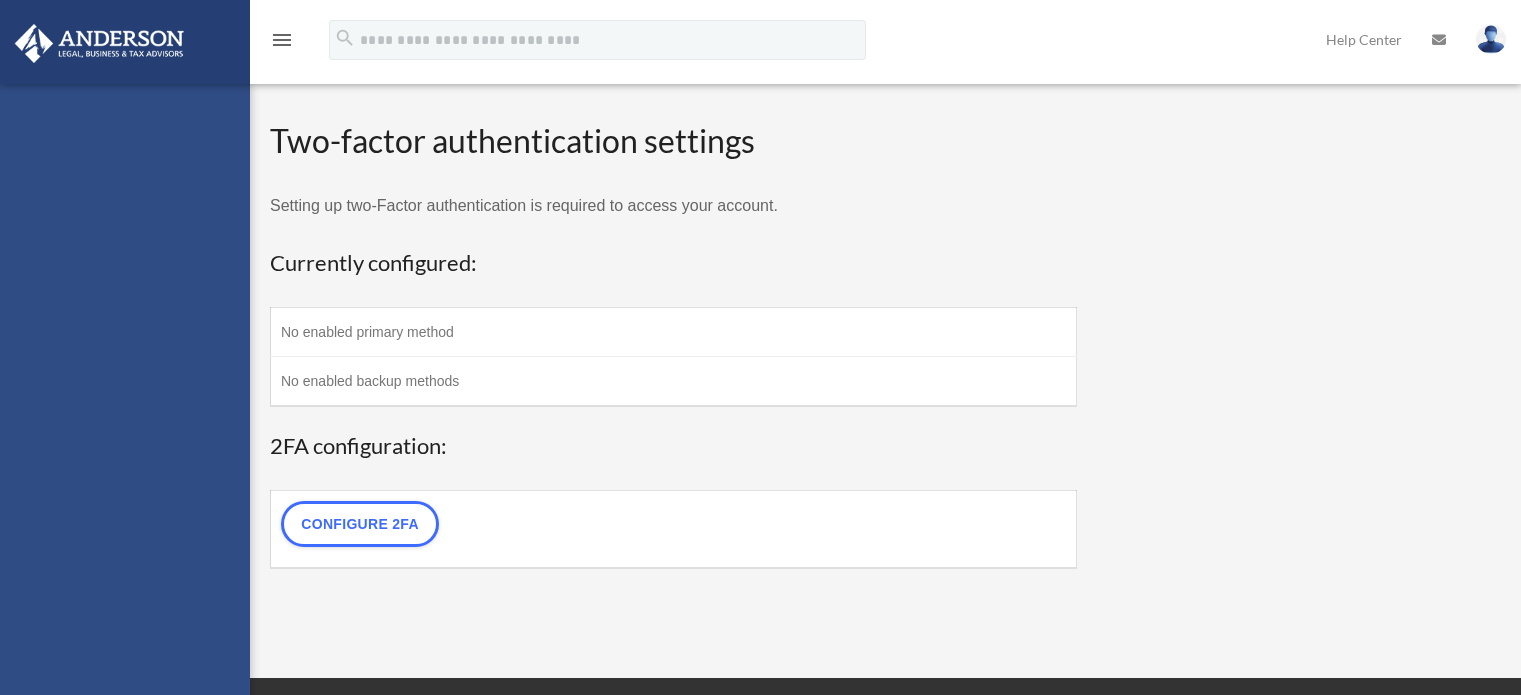 scroll, scrollTop: 0, scrollLeft: 0, axis: both 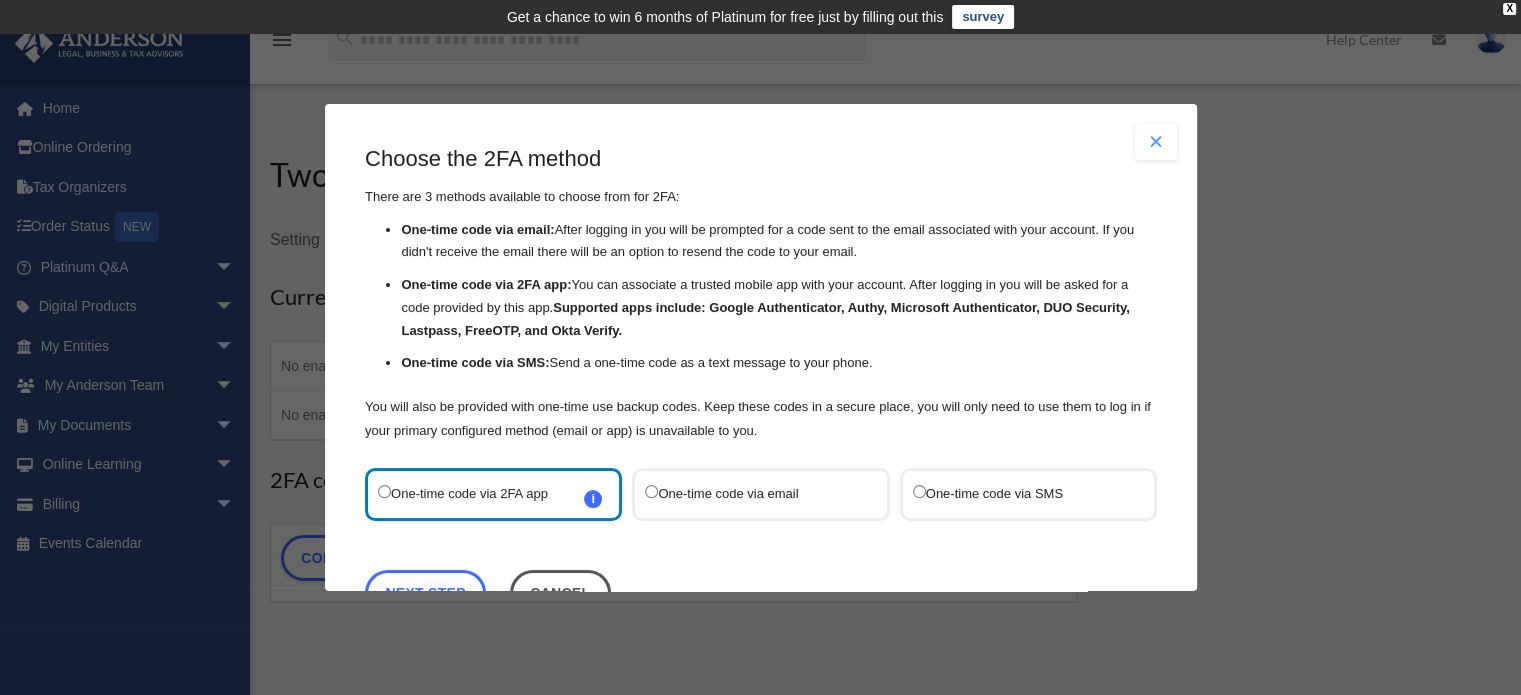 click at bounding box center [1156, 142] 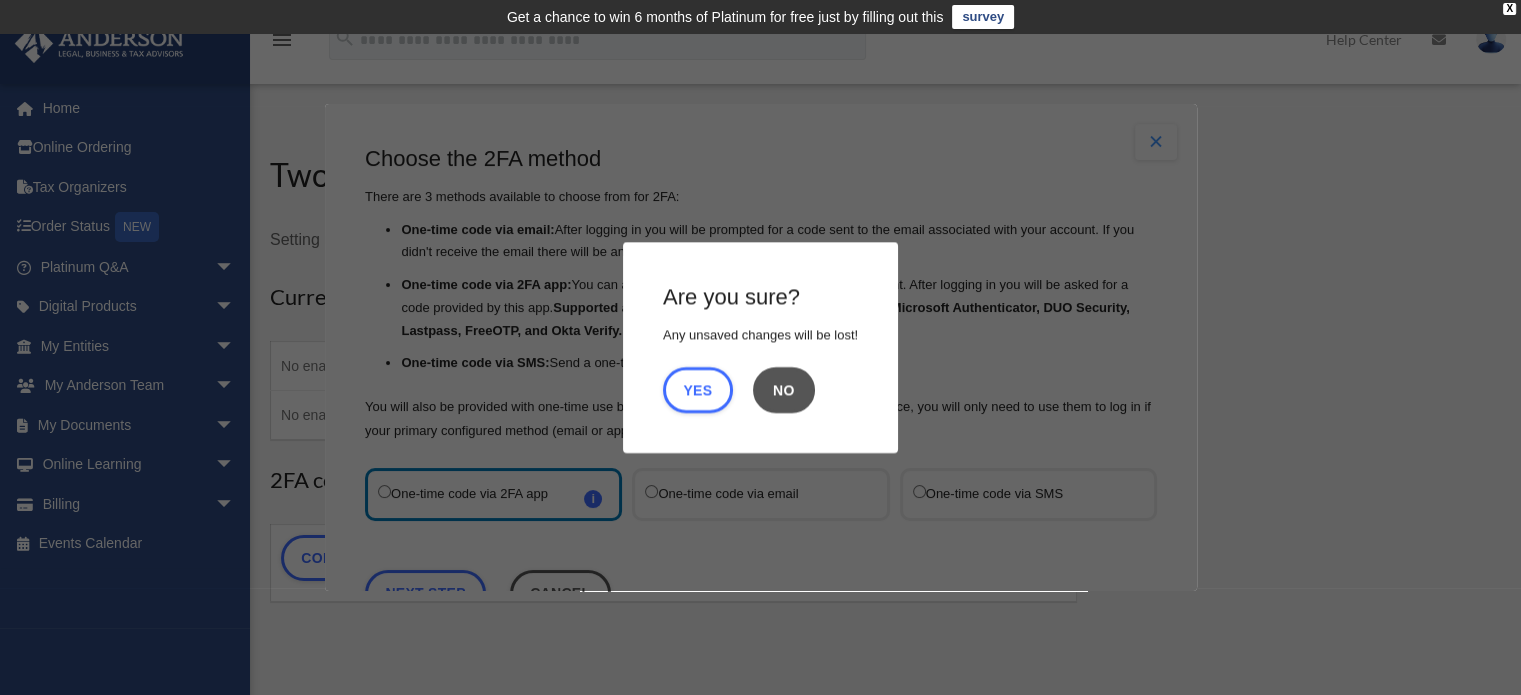 click on "No" at bounding box center (784, 390) 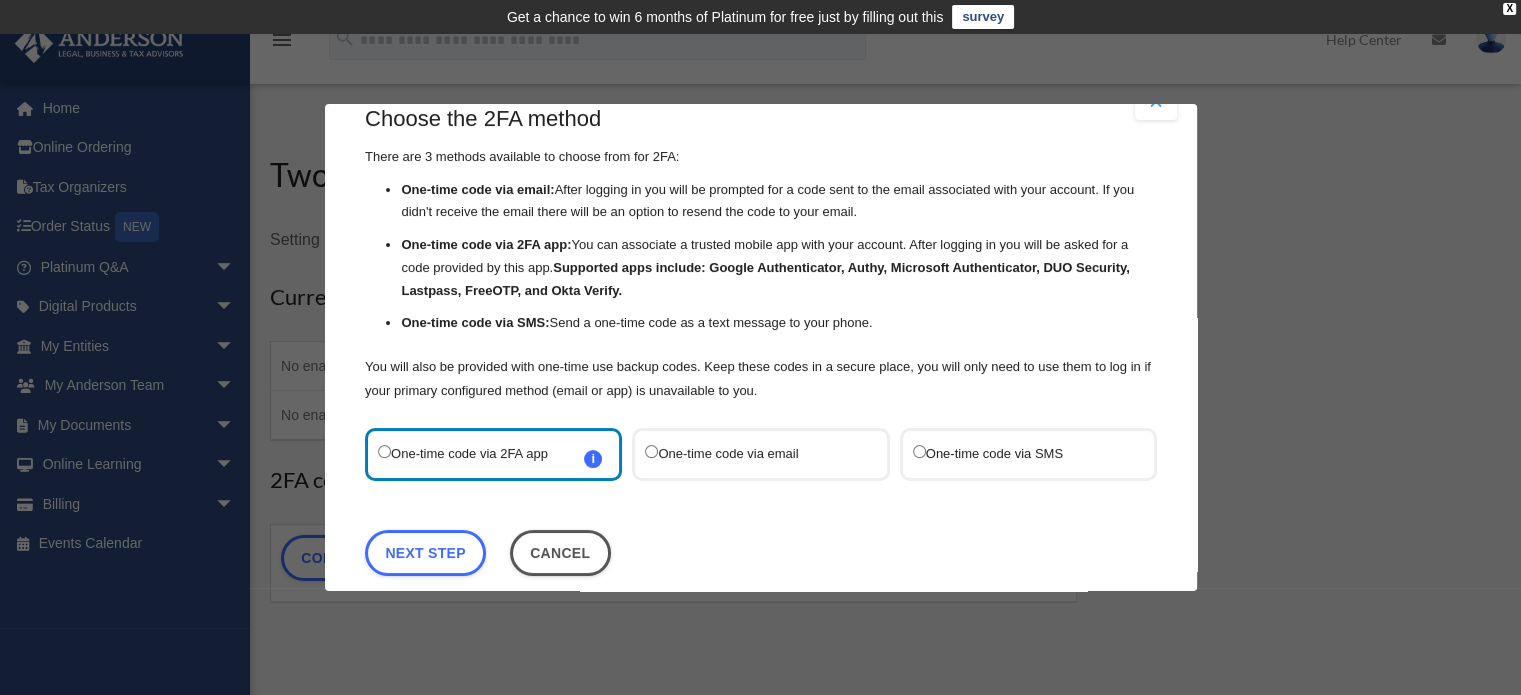 scroll, scrollTop: 64, scrollLeft: 0, axis: vertical 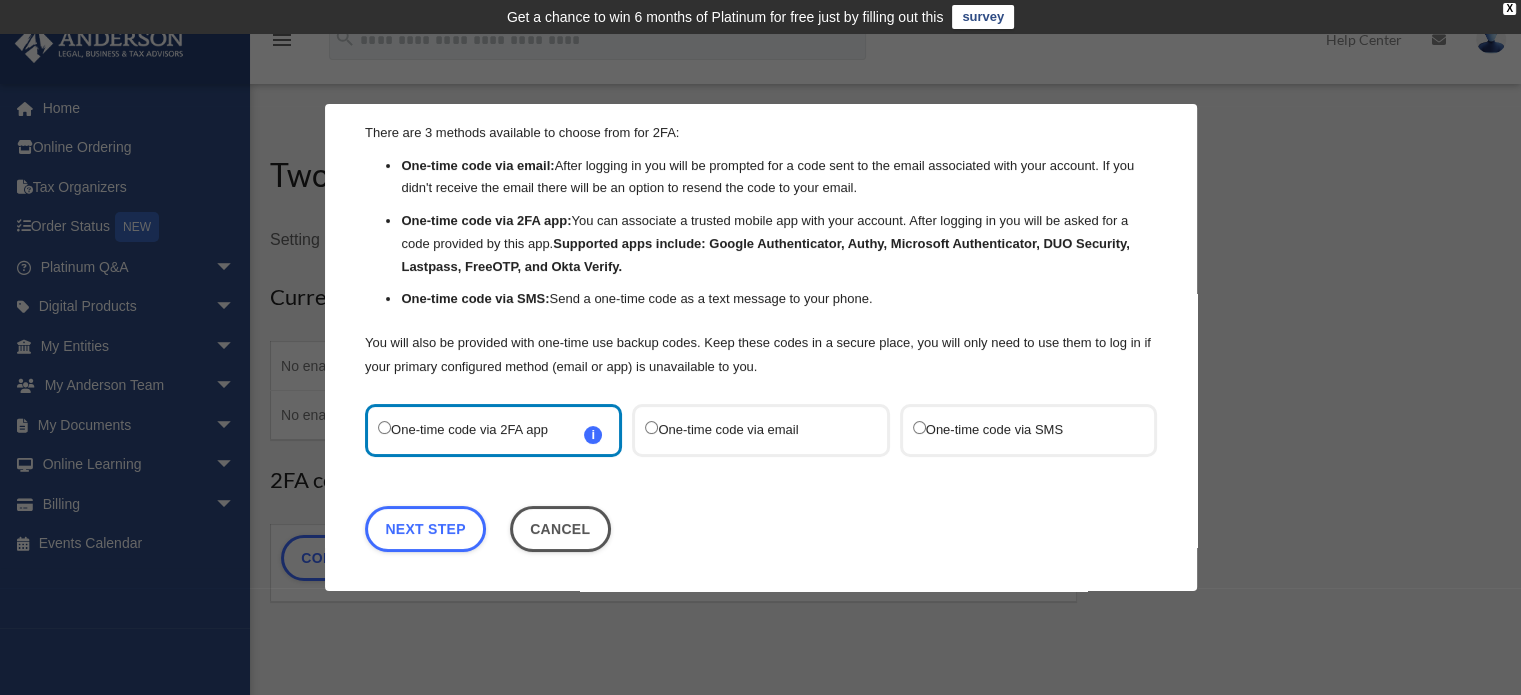 click on "One-time code via SMS" at bounding box center (1017, 430) 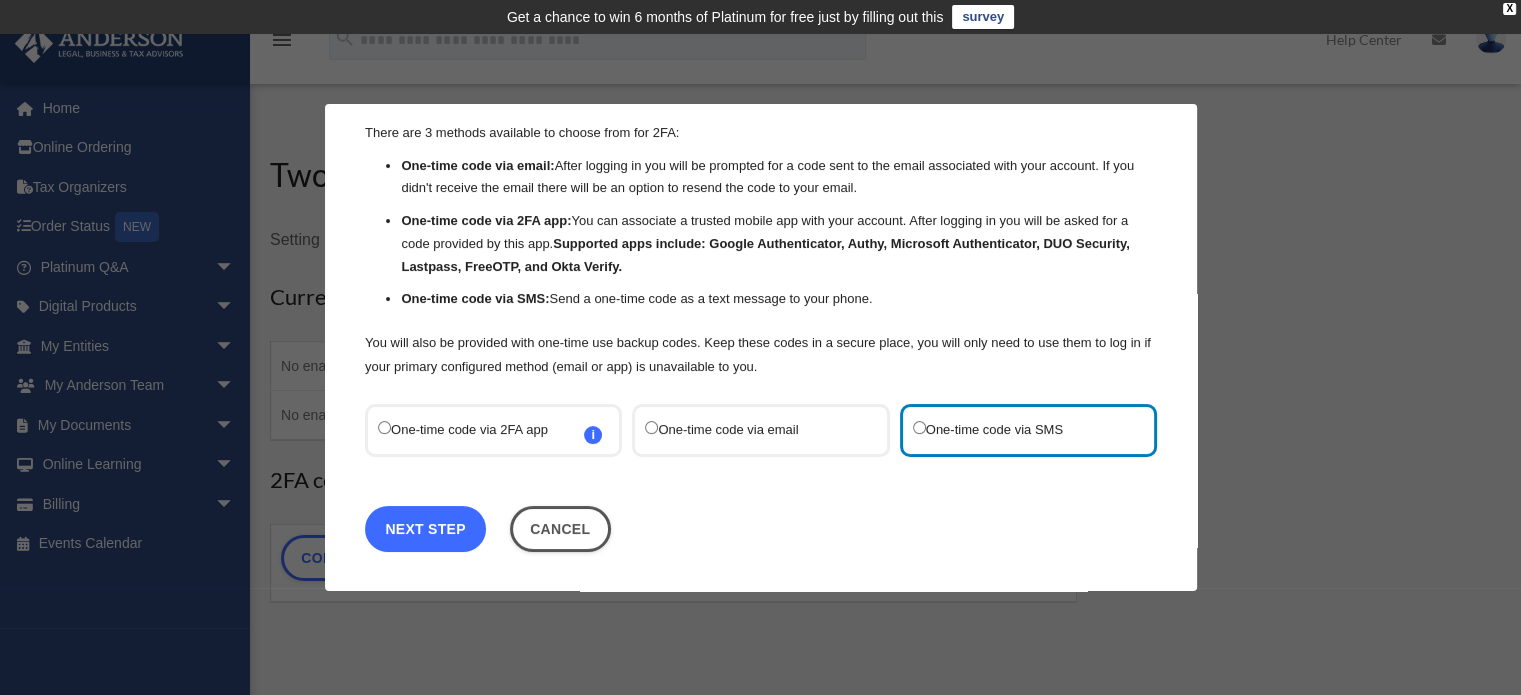 click on "Next Step" at bounding box center (425, 529) 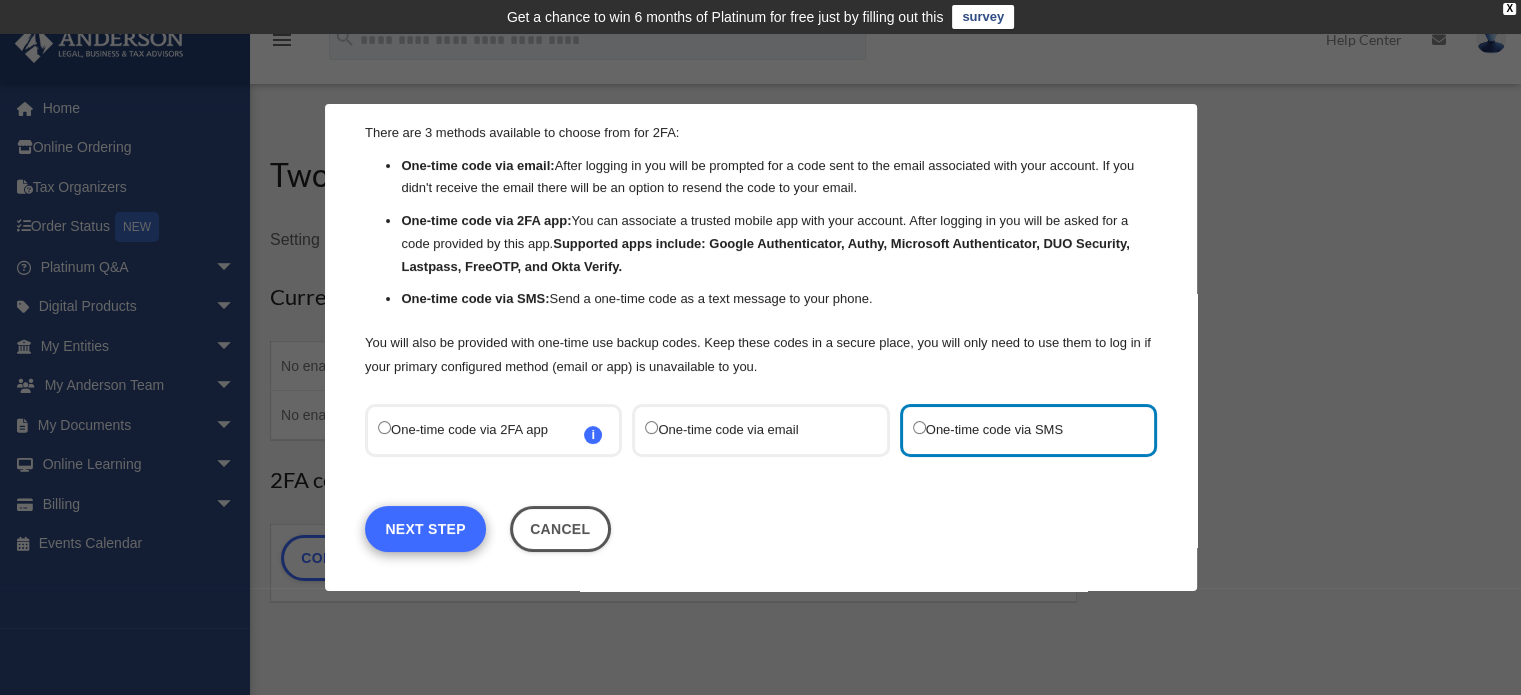 scroll, scrollTop: 0, scrollLeft: 0, axis: both 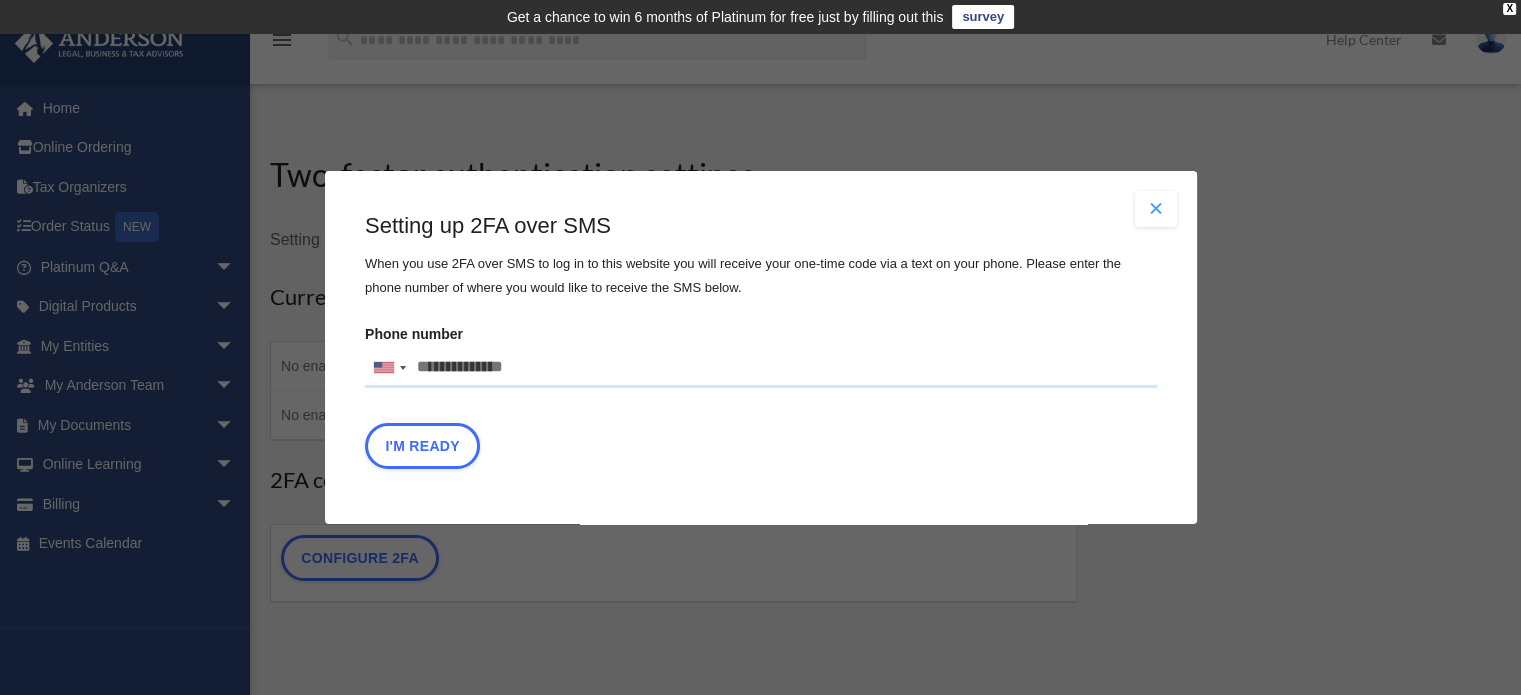 click on "Phone number						 United States +1 United Kingdom +44 Afghanistan (‫افغانستان‬‎) +93 Albania (Shqipëri) +355 Algeria (‫الجزائر‬‎) +213 American Samoa +1 Andorra +376 Angola +244 Anguilla +1 Antigua and Barbuda +1 Argentina +54 Armenia (Հայաստան) +374 Aruba +297 Ascension Island +247 Australia +61 Austria (Österreich) +43 Azerbaijan (Azərbaycan) +994 Bahamas +1 Bahrain (‫البحرين‬‎) +973 Bangladesh (বাংলাদেশ) +880 Barbados +1 Belarus (Беларусь) +375 Belgium (België) +32 Belize +501 Benin (Bénin) +229 Bermuda +1 Bhutan (འབྲུག) +975 Bolivia +591 Bosnia and Herzegovina (Босна и Херцеговина) +387 Botswana +267 Brazil (Brasil) +55 British Indian Ocean Territory +246 British Virgin Islands +1 Brunei +673 Bulgaria (България) +359 Burkina Faso +226 Burundi (Uburundi) +257 Cambodia (កម្ពុជា) +855 Cameroon (Cameroun) +237 Canada +1 Cape Verde (Kabu Verdi) +238 Caribbean Netherlands +599" at bounding box center [761, 368] 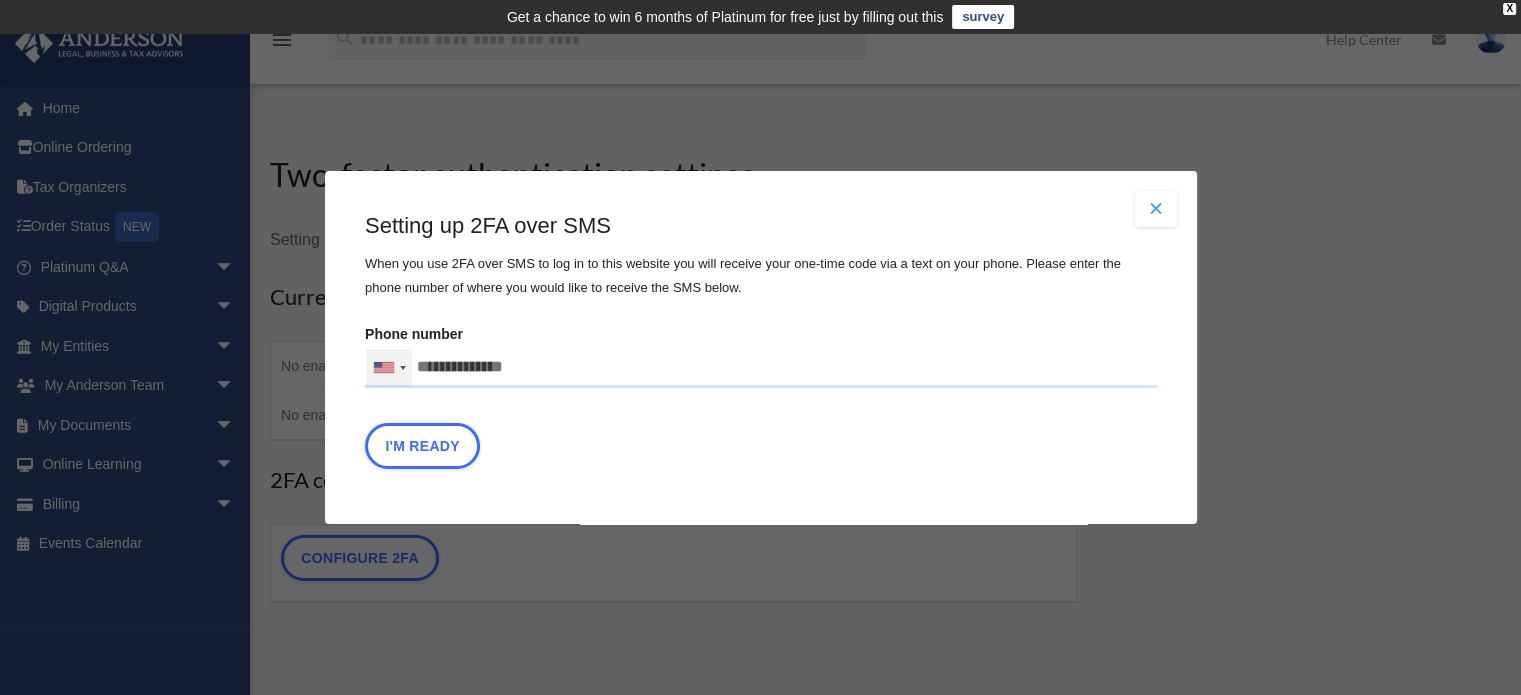 drag, startPoint x: 624, startPoint y: 356, endPoint x: 404, endPoint y: 369, distance: 220.38376 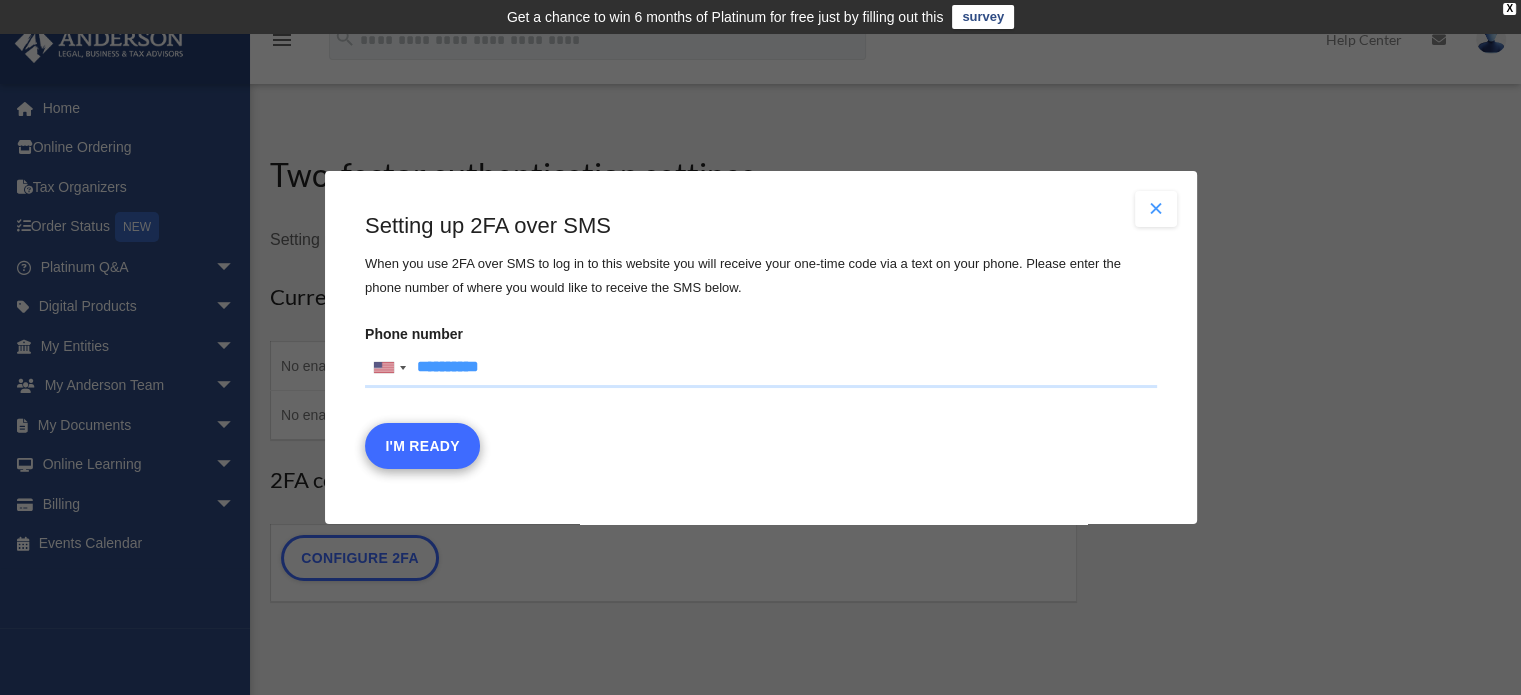 type on "**********" 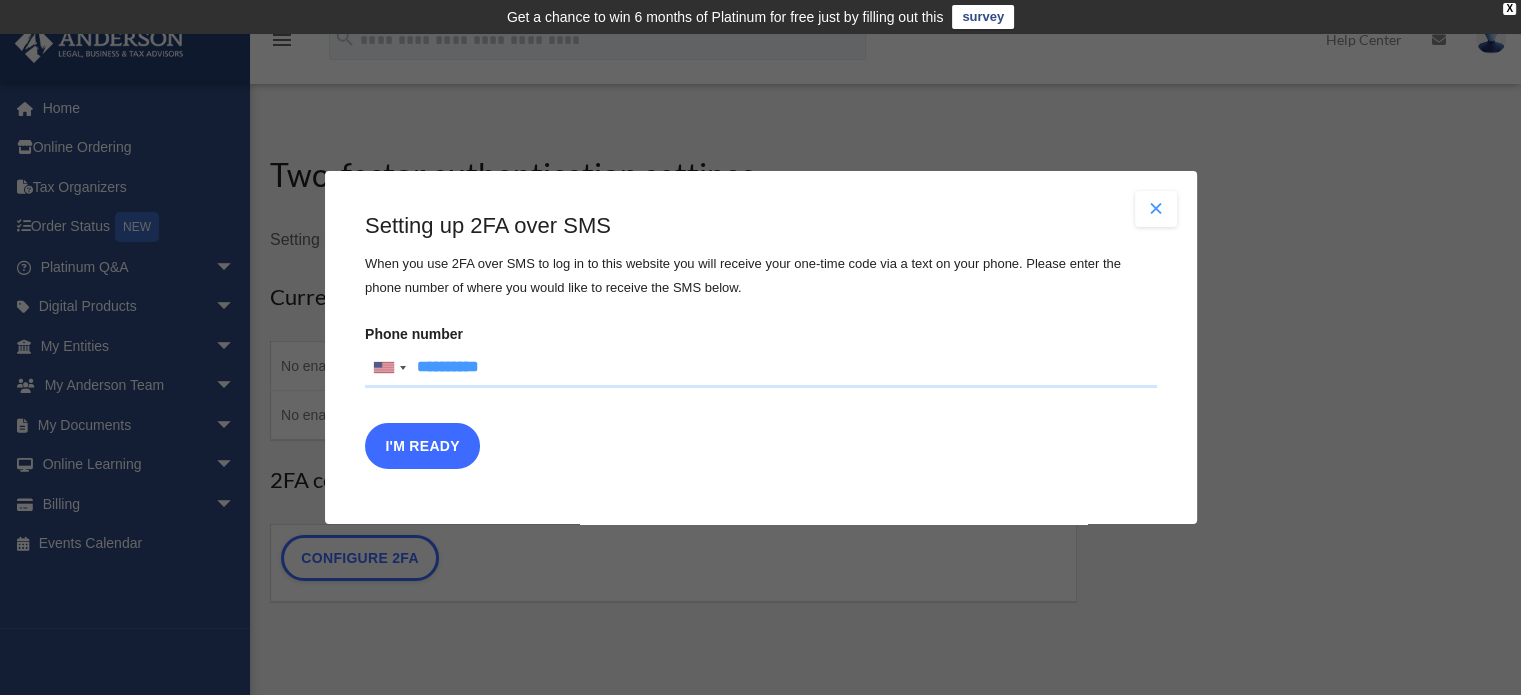 click on "I'm Ready" at bounding box center (422, 446) 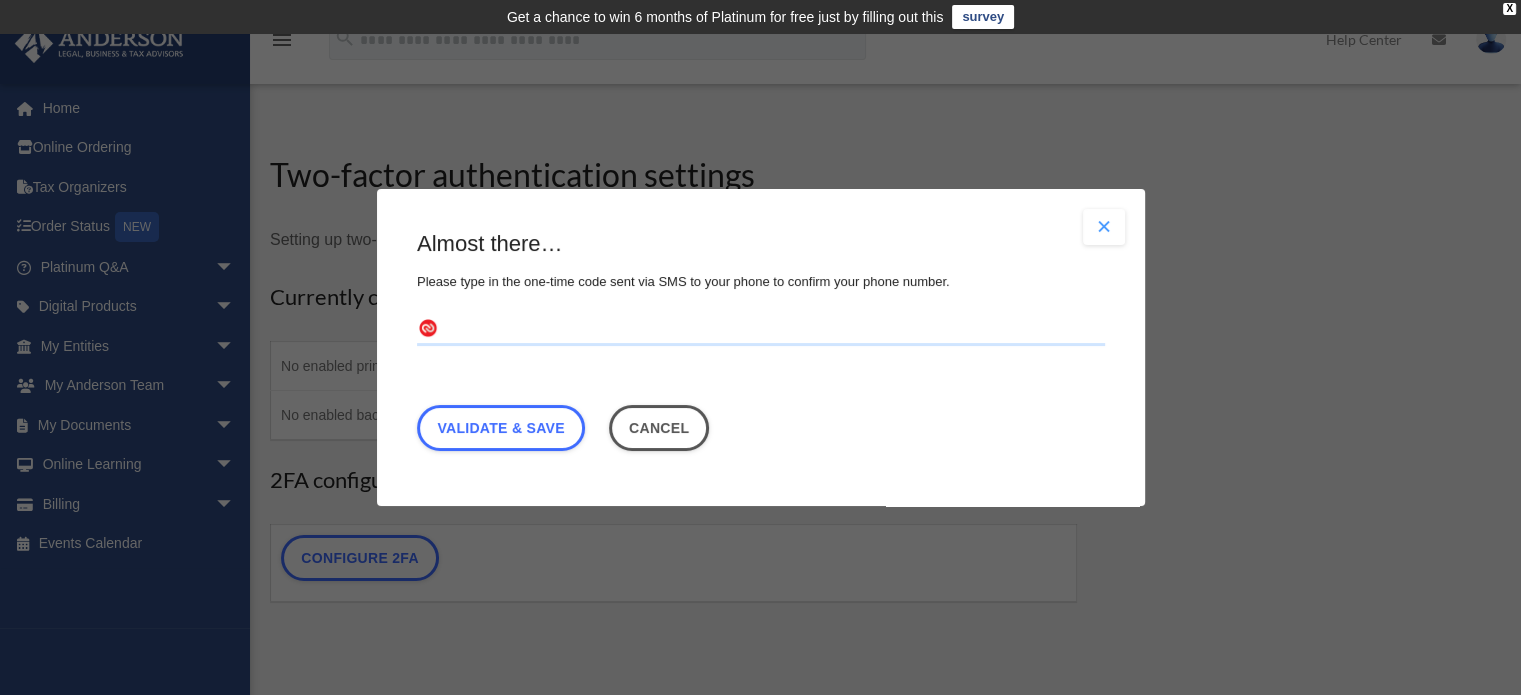click at bounding box center (761, 330) 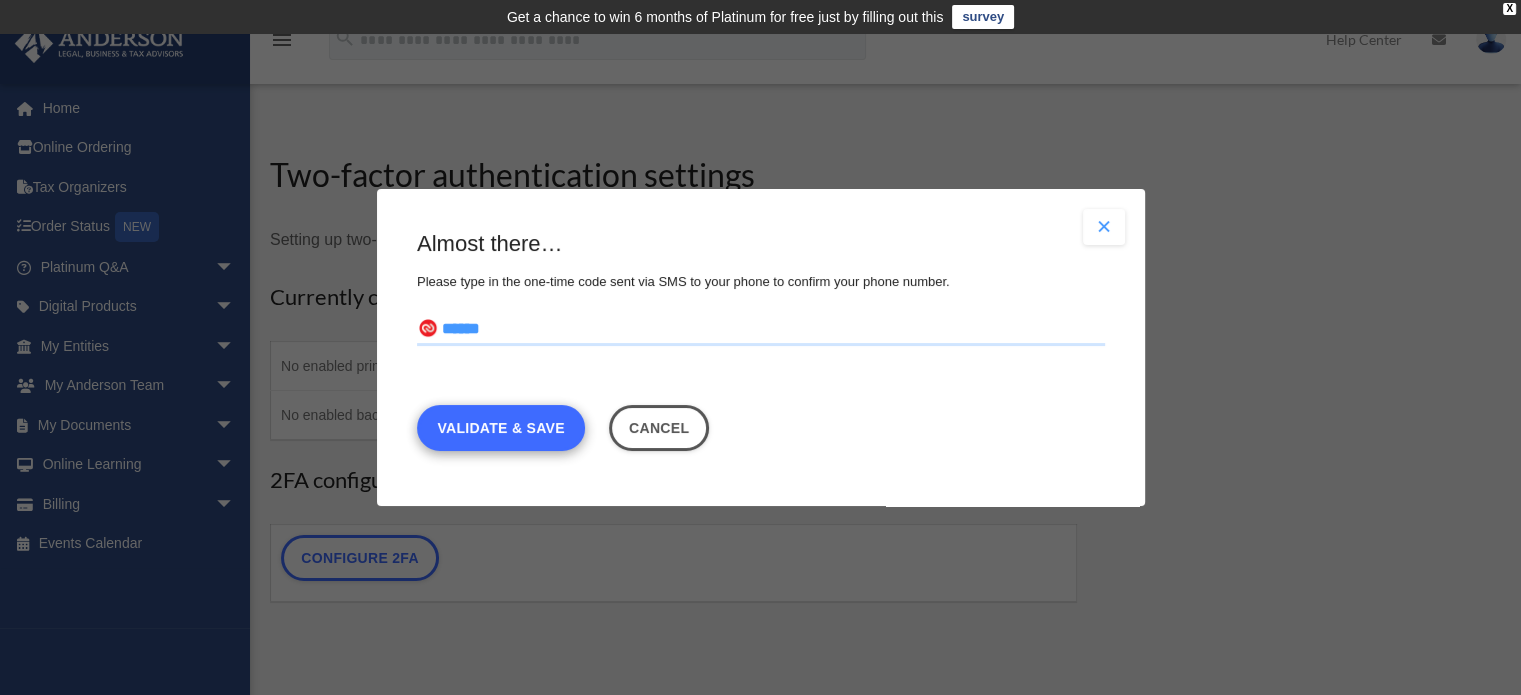 type on "******" 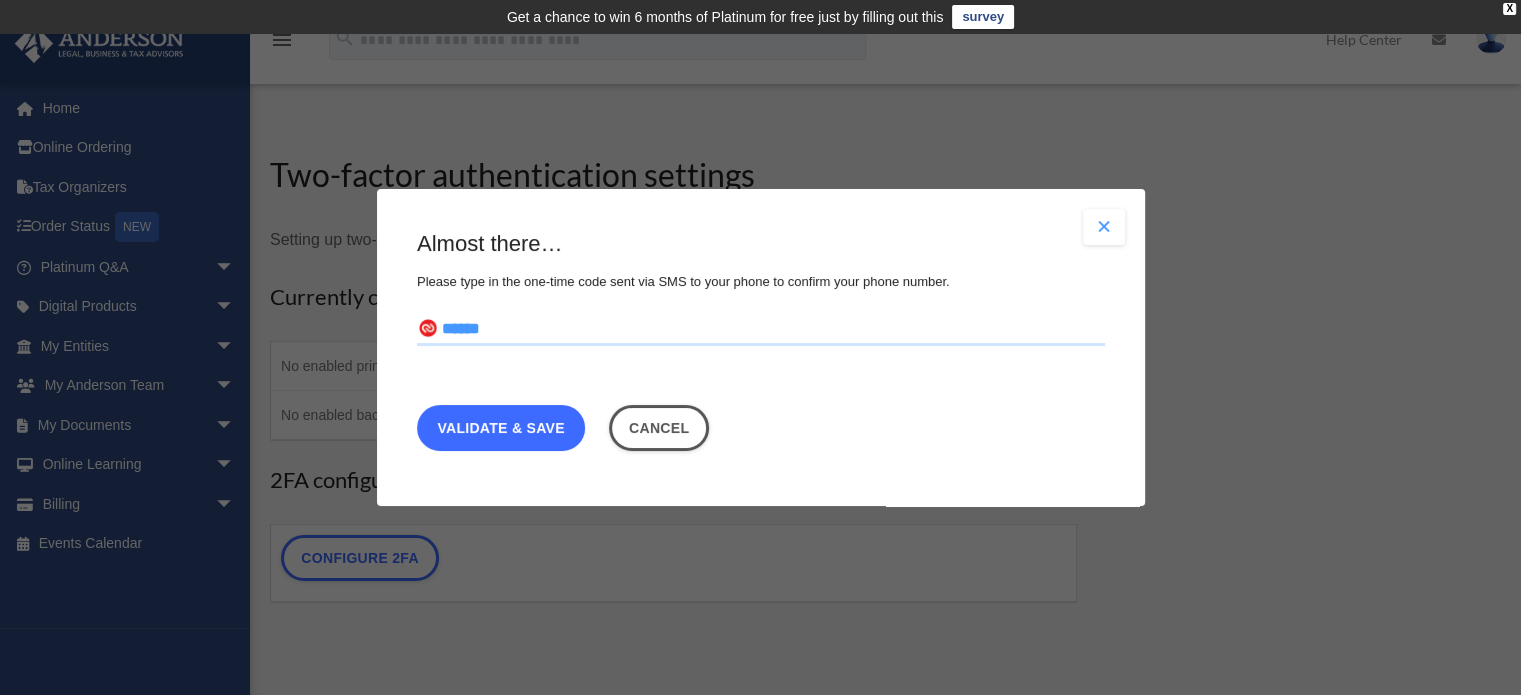 click on "Validate & Save" at bounding box center [501, 428] 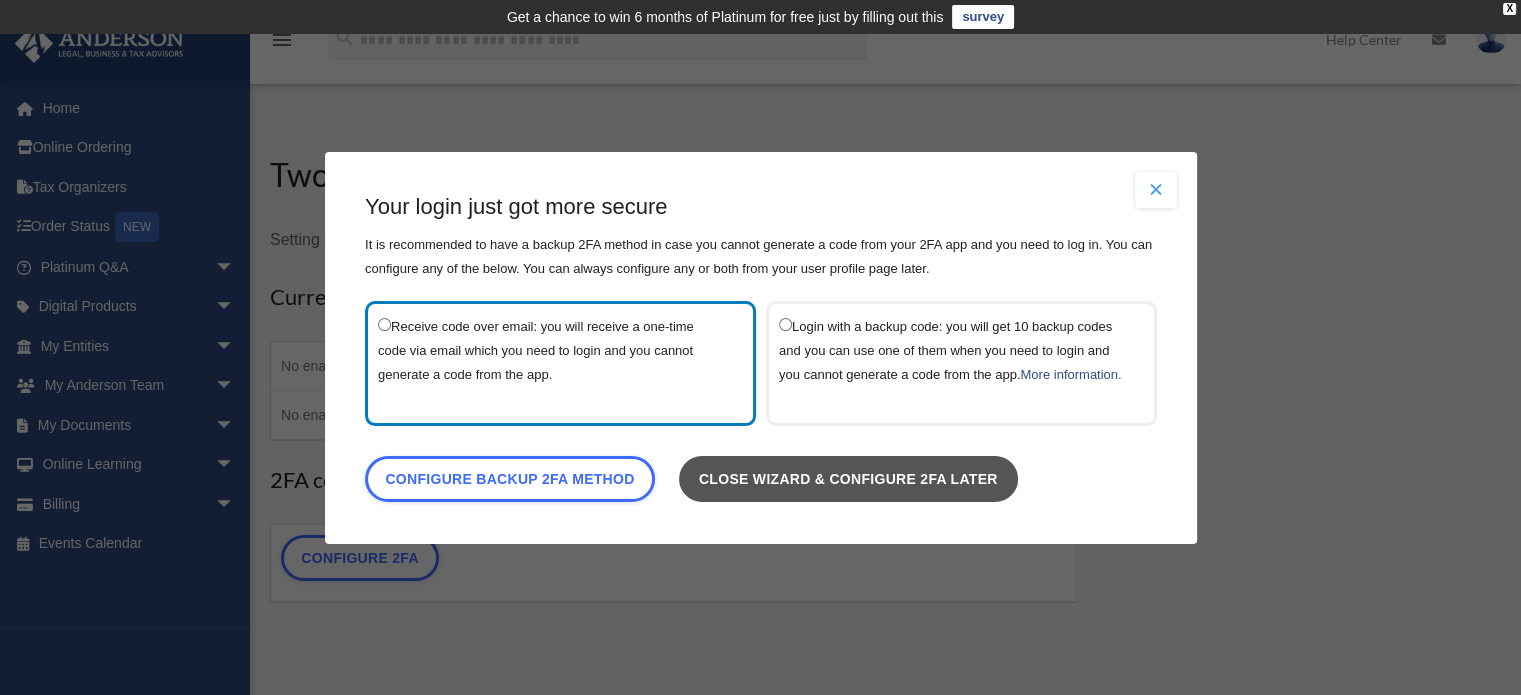 click on "Close wizard & configure 2FA later" at bounding box center [847, 478] 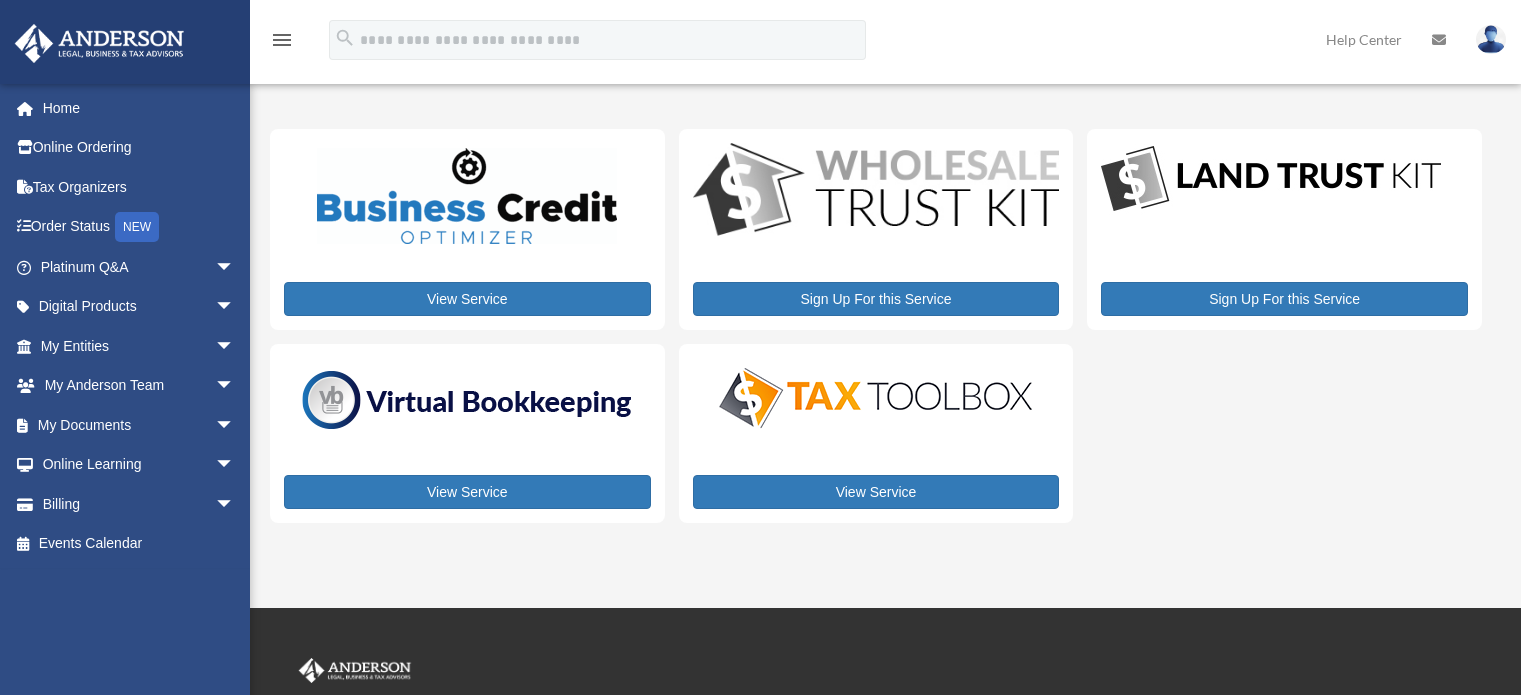 scroll, scrollTop: 0, scrollLeft: 0, axis: both 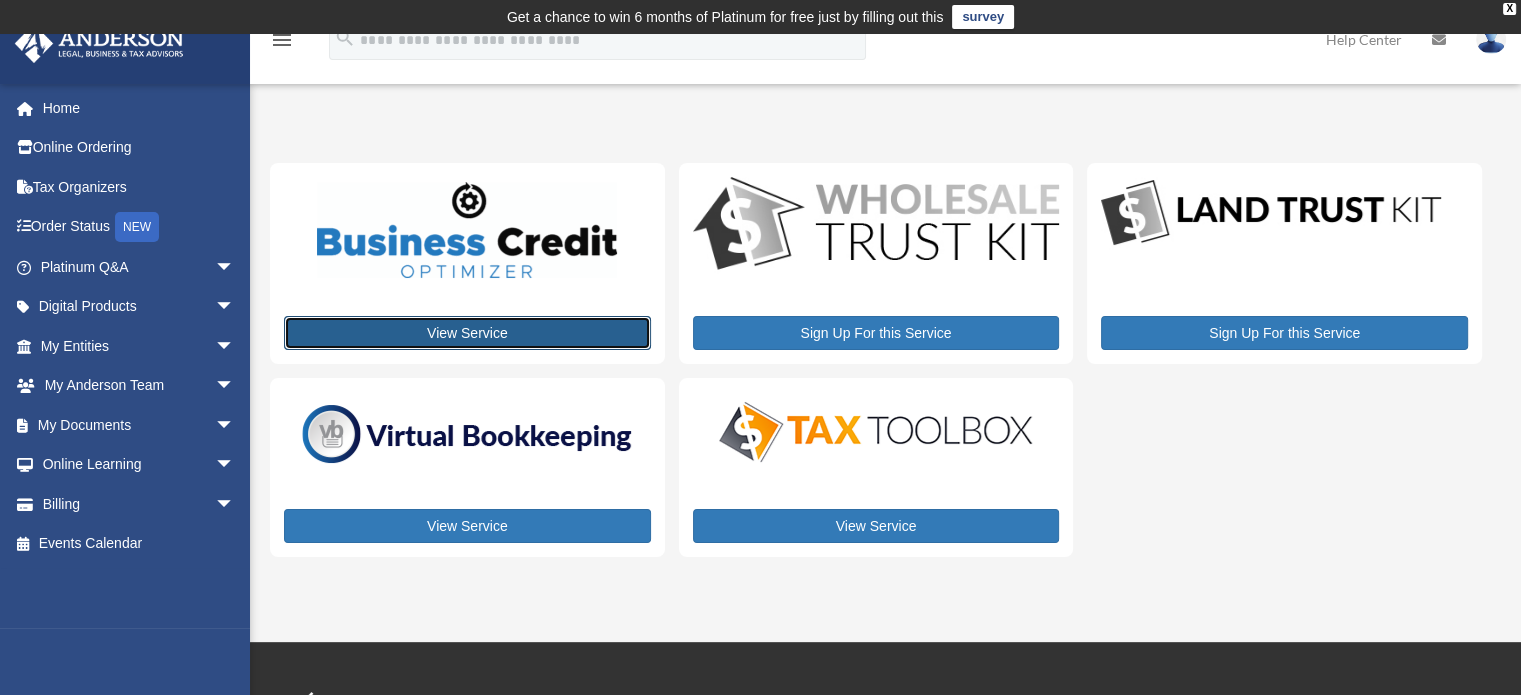 click on "View Service" at bounding box center [467, 333] 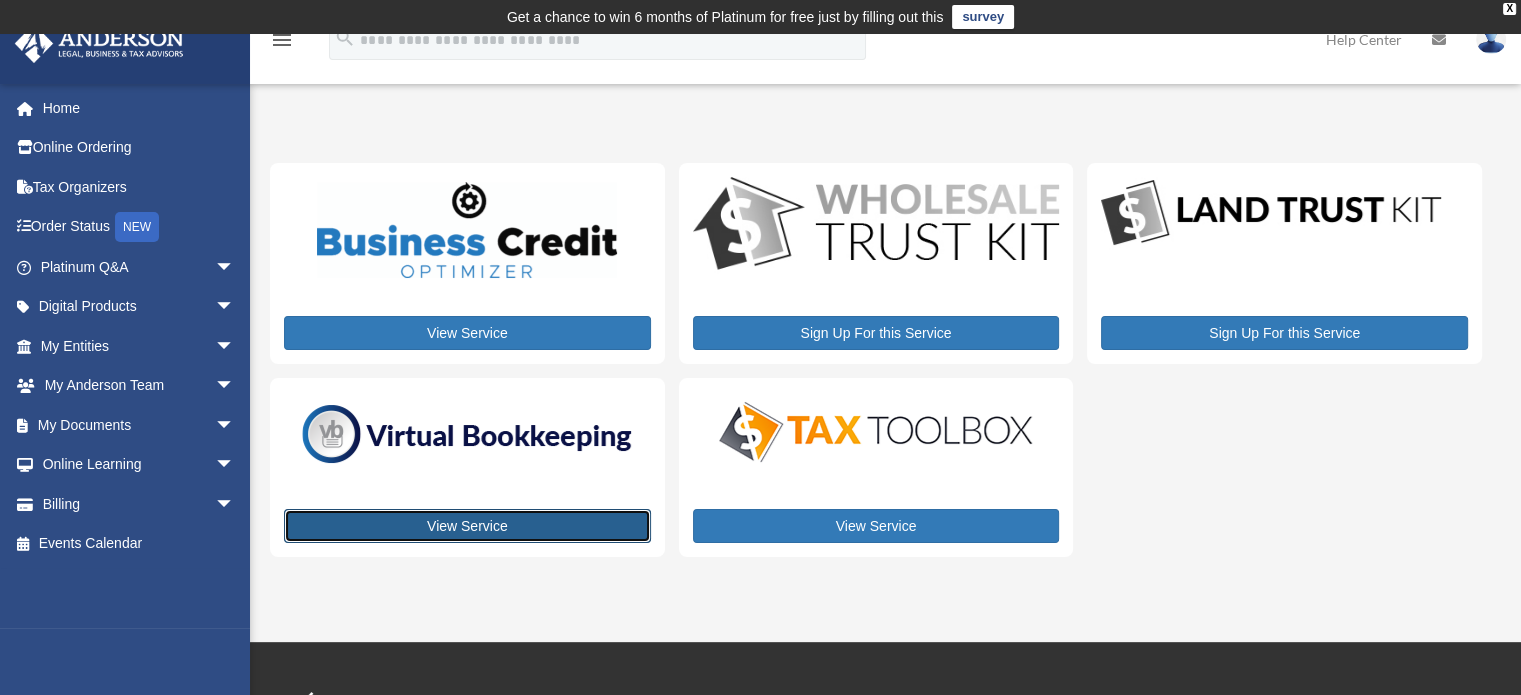 click on "View Service" at bounding box center (467, 526) 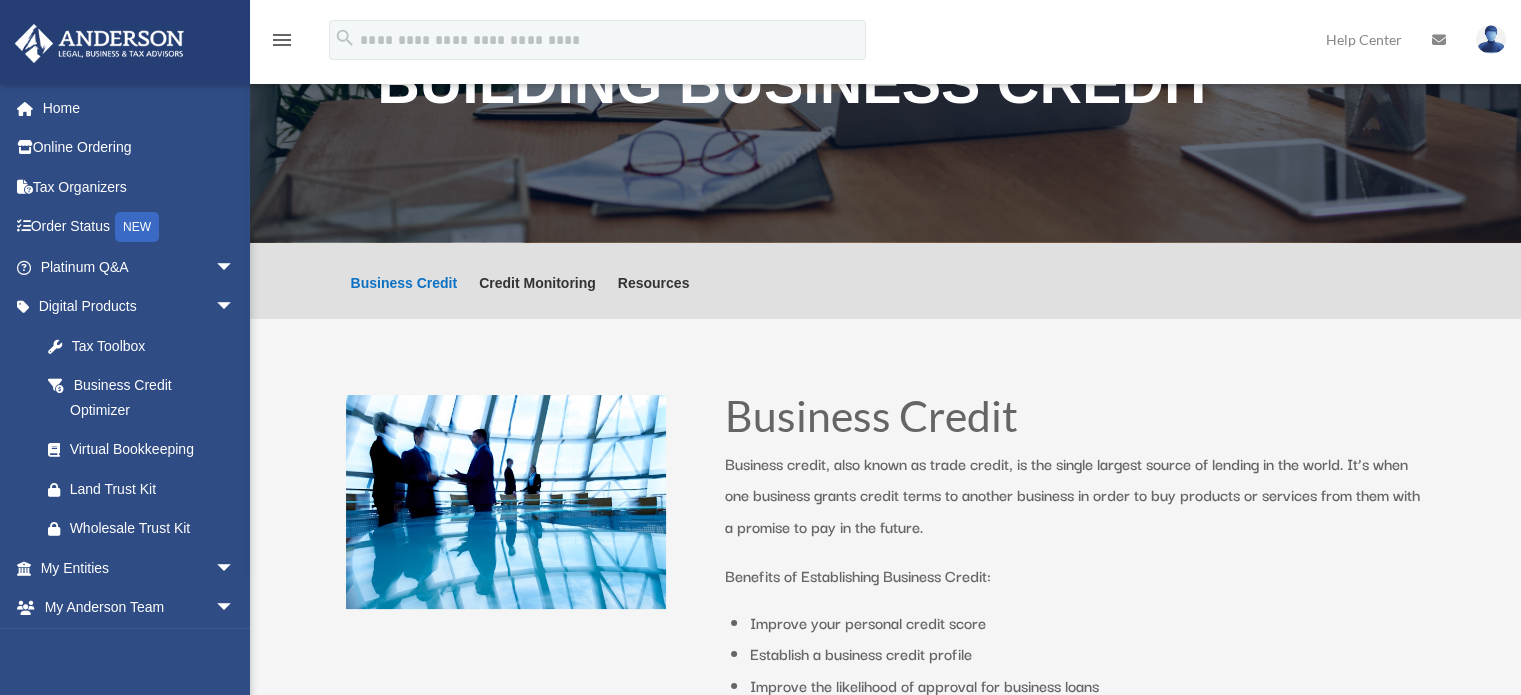scroll, scrollTop: 0, scrollLeft: 0, axis: both 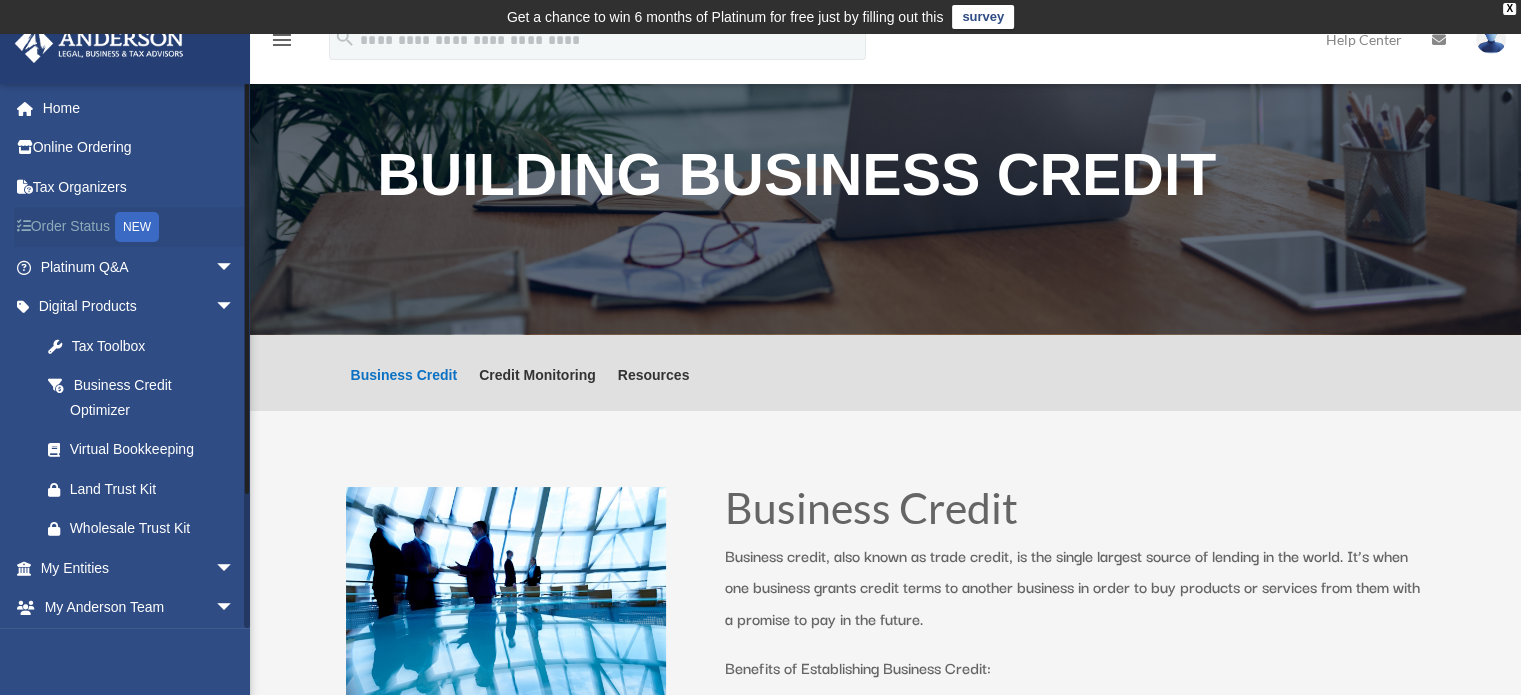 click on "Order Status  NEW" at bounding box center [139, 227] 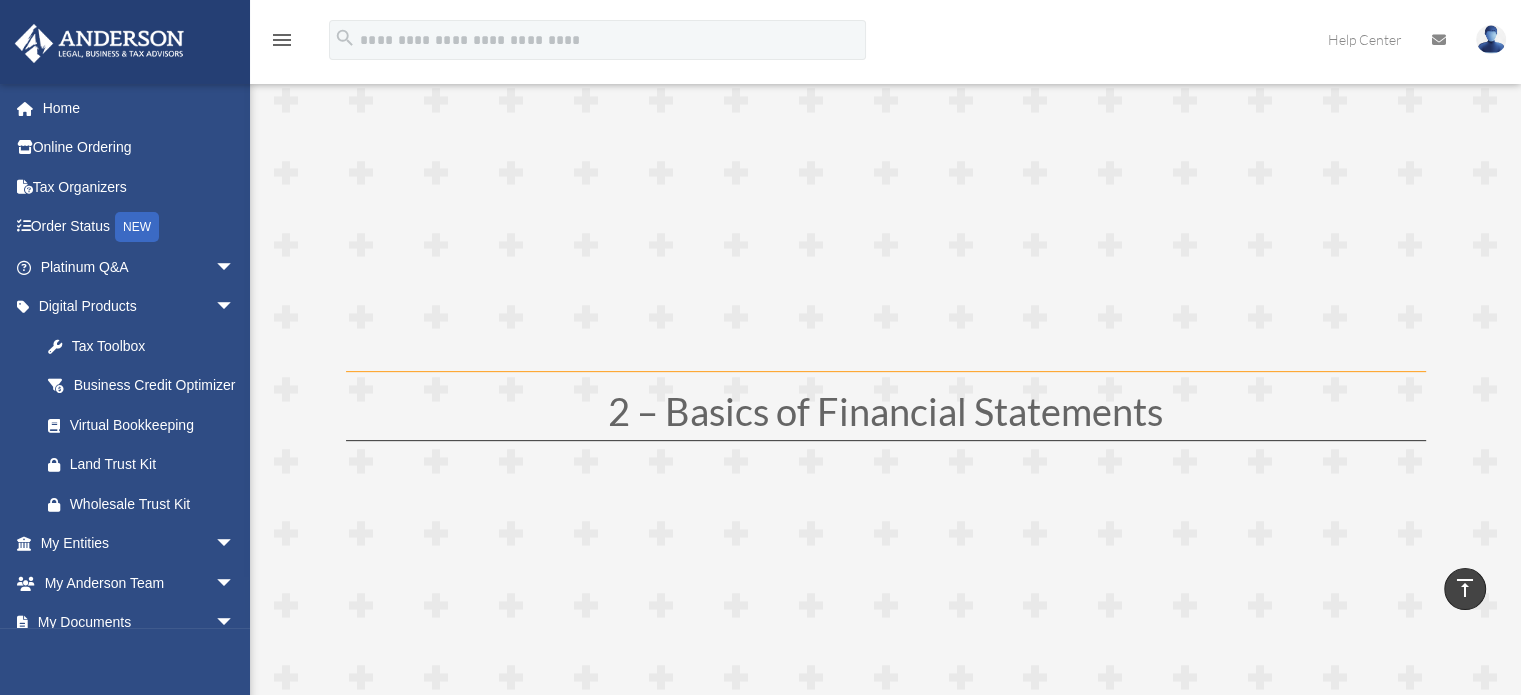 scroll, scrollTop: 0, scrollLeft: 0, axis: both 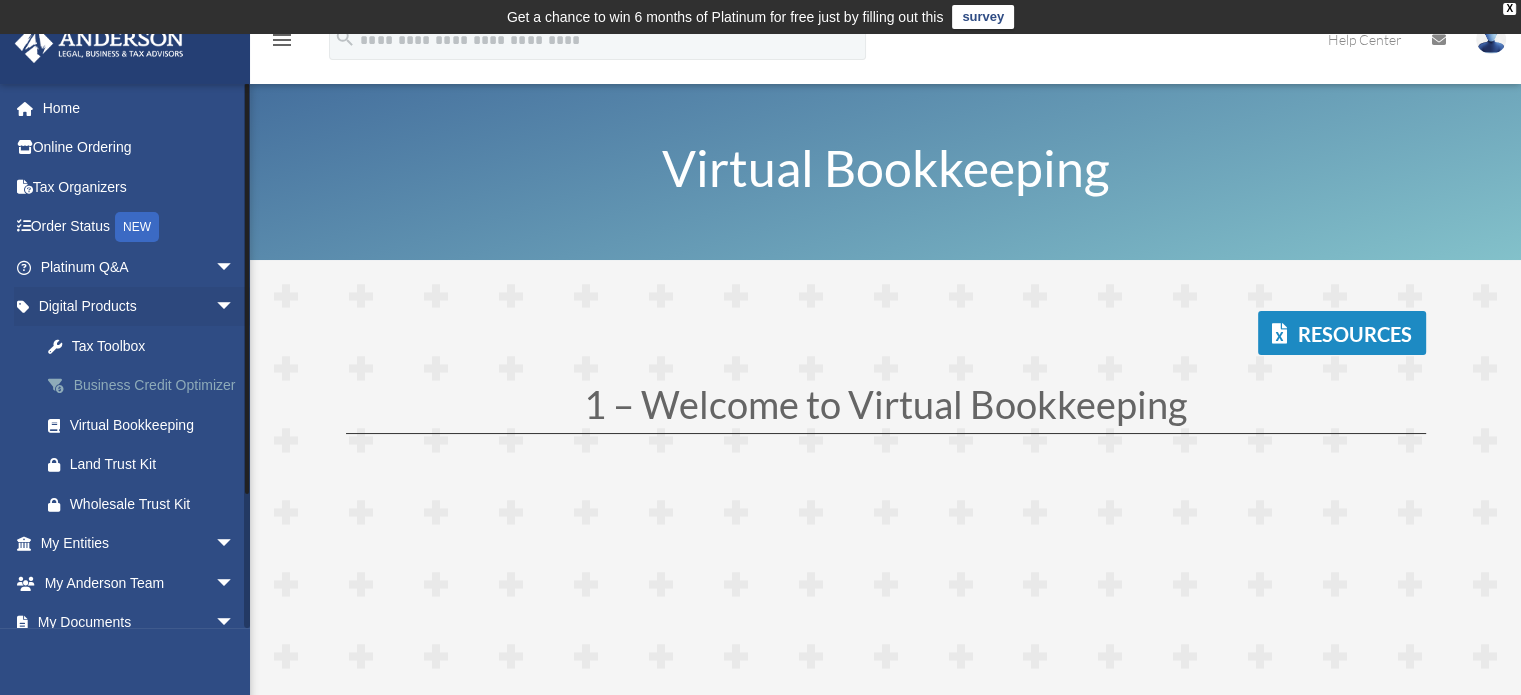 click on "Business Credit Optimizer" at bounding box center [155, 385] 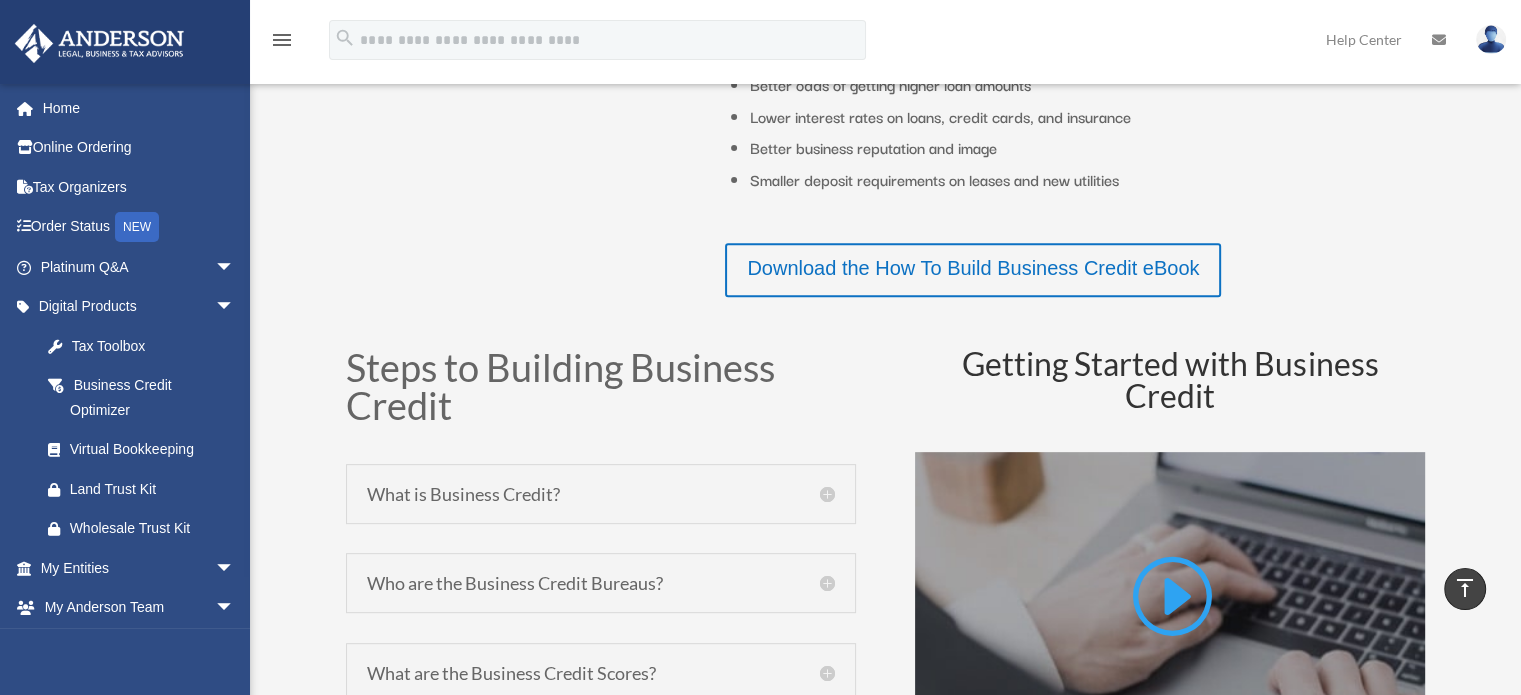 scroll, scrollTop: 914, scrollLeft: 0, axis: vertical 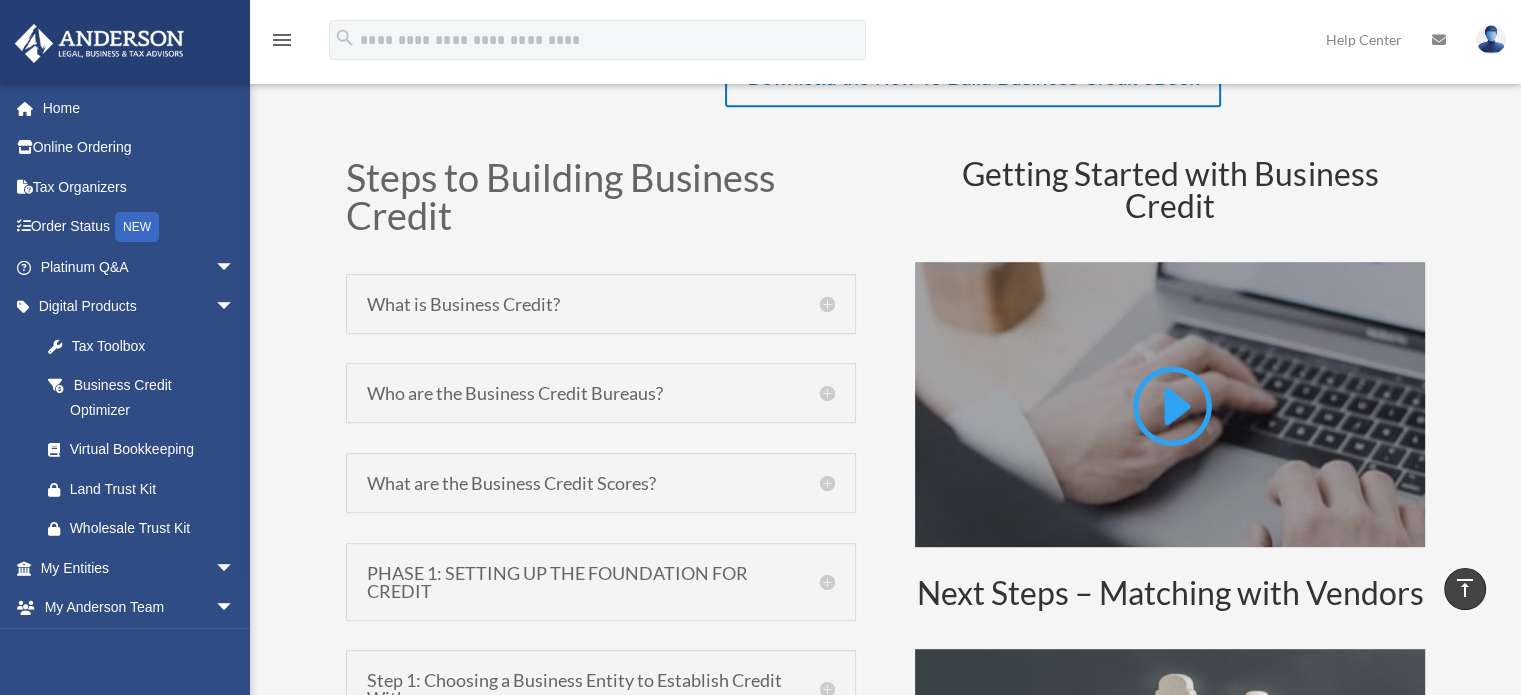 click on "What is Business Credit?" at bounding box center [601, 304] 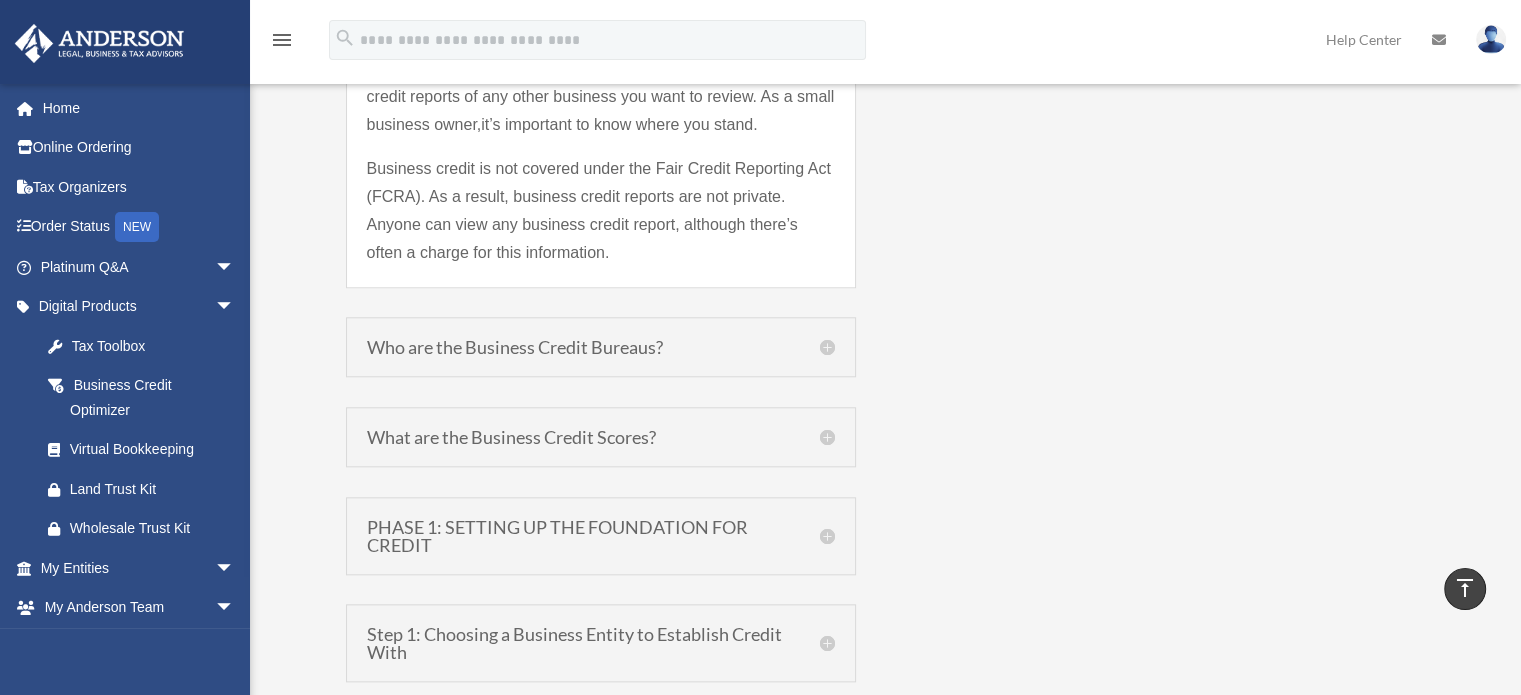 scroll, scrollTop: 2214, scrollLeft: 0, axis: vertical 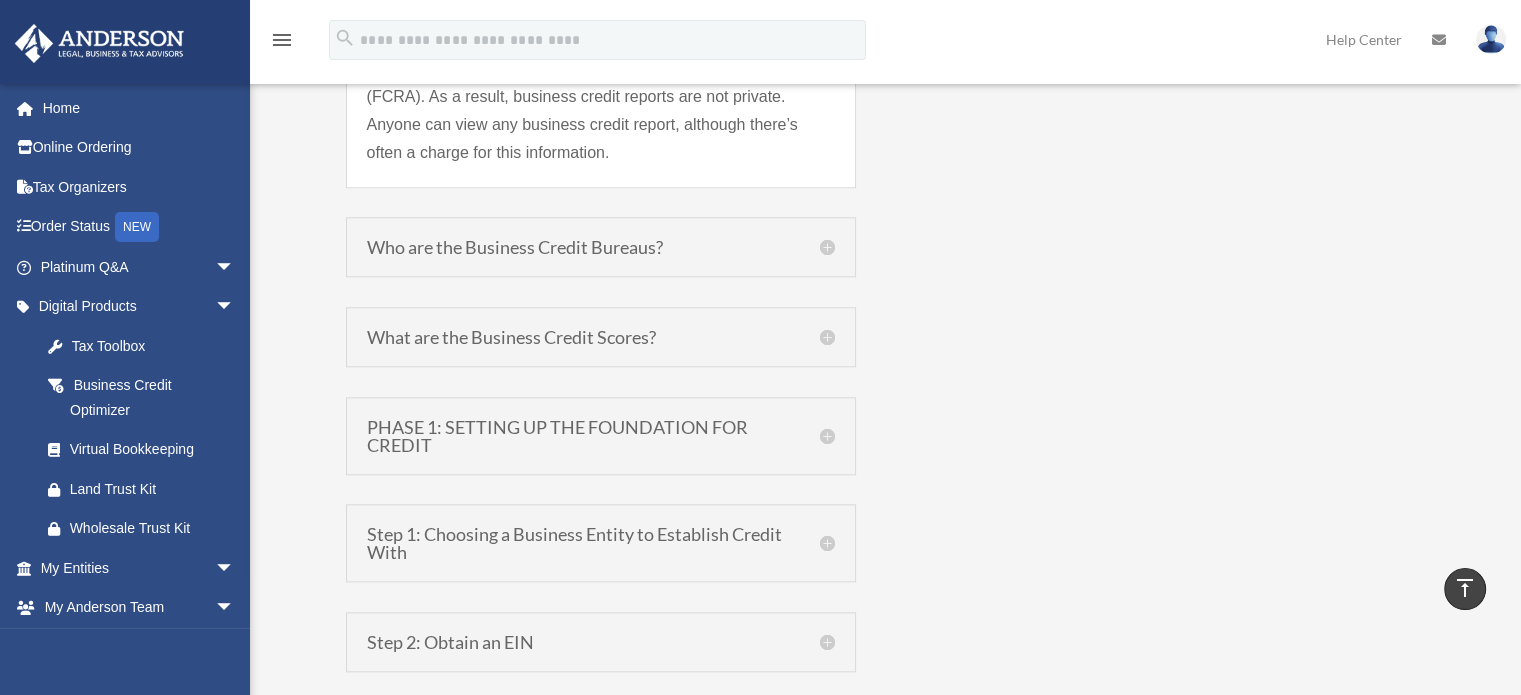 click on "Who are the Business Credit Bureaus?" at bounding box center (601, 247) 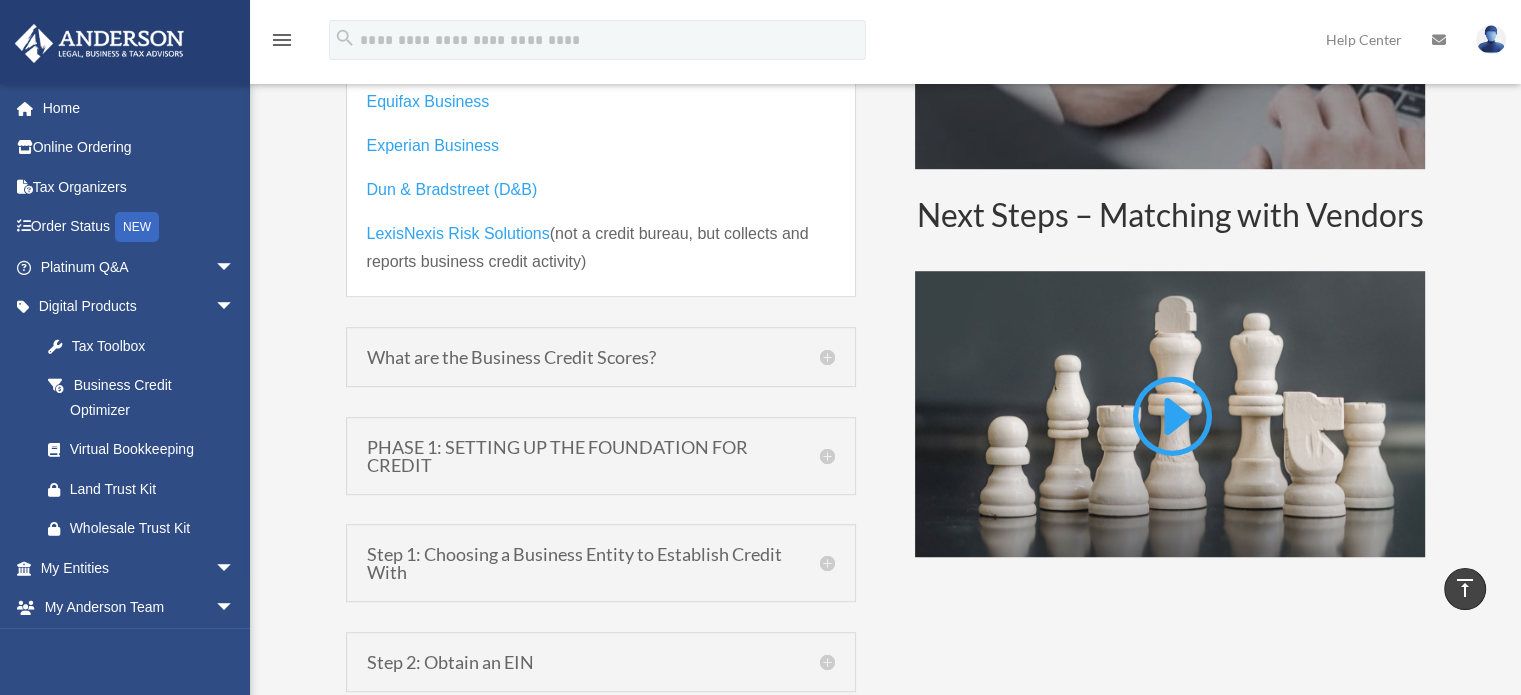 scroll, scrollTop: 1326, scrollLeft: 0, axis: vertical 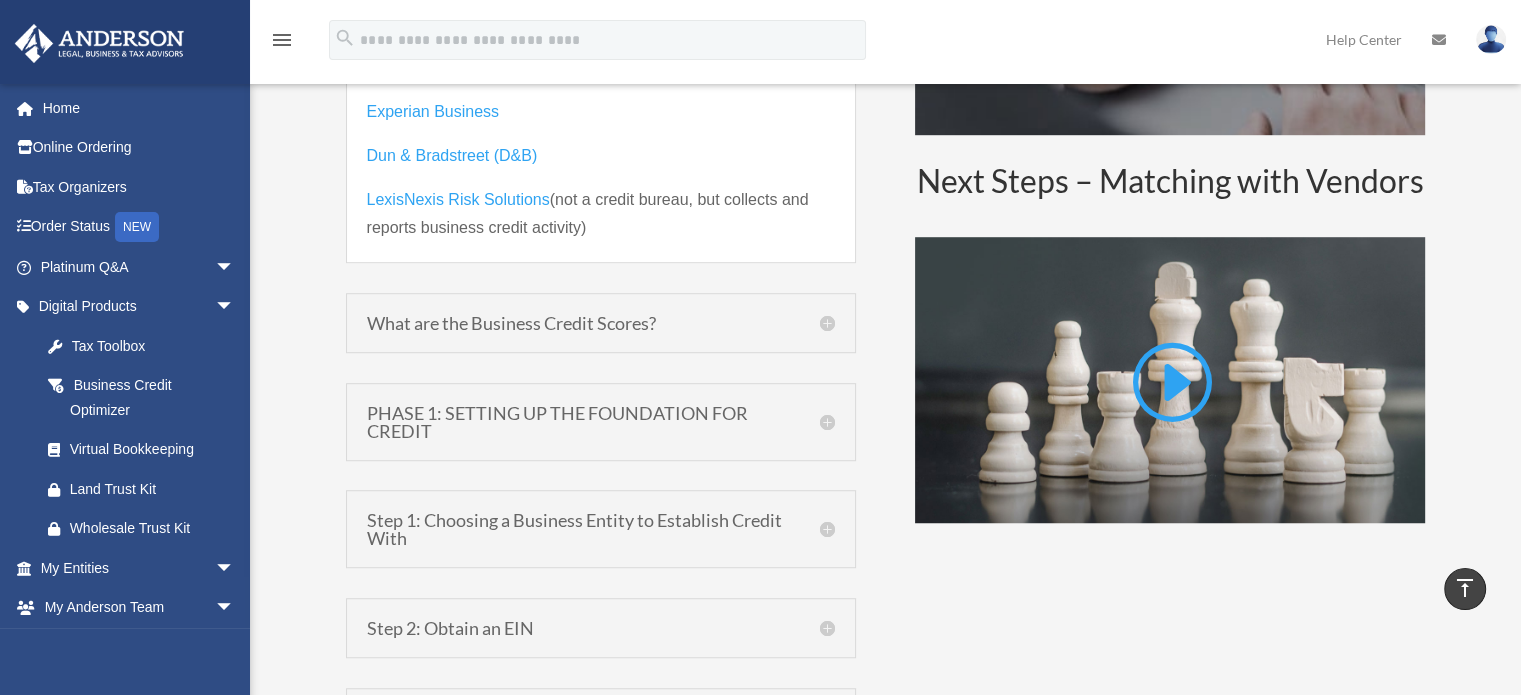 click on "What are the Business Credit Scores?" at bounding box center (601, 323) 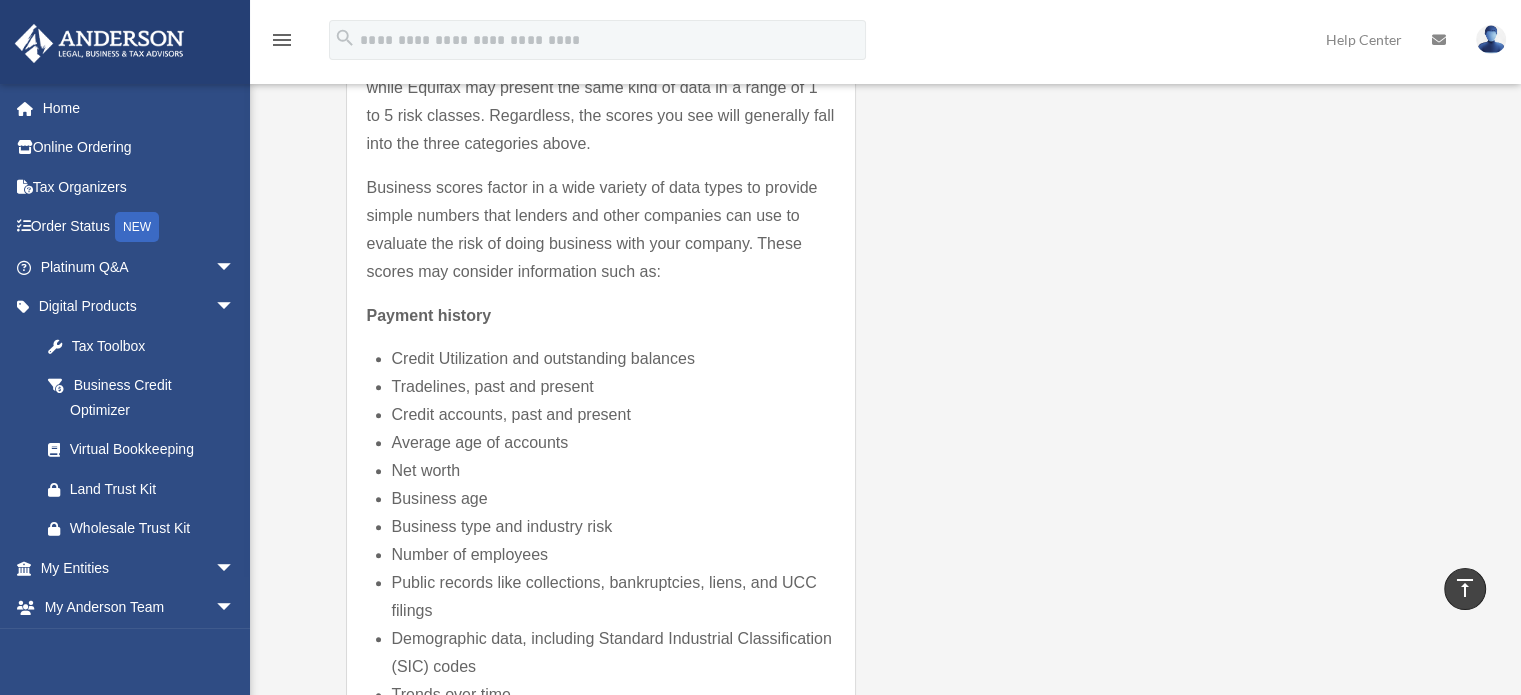 scroll, scrollTop: 2126, scrollLeft: 0, axis: vertical 